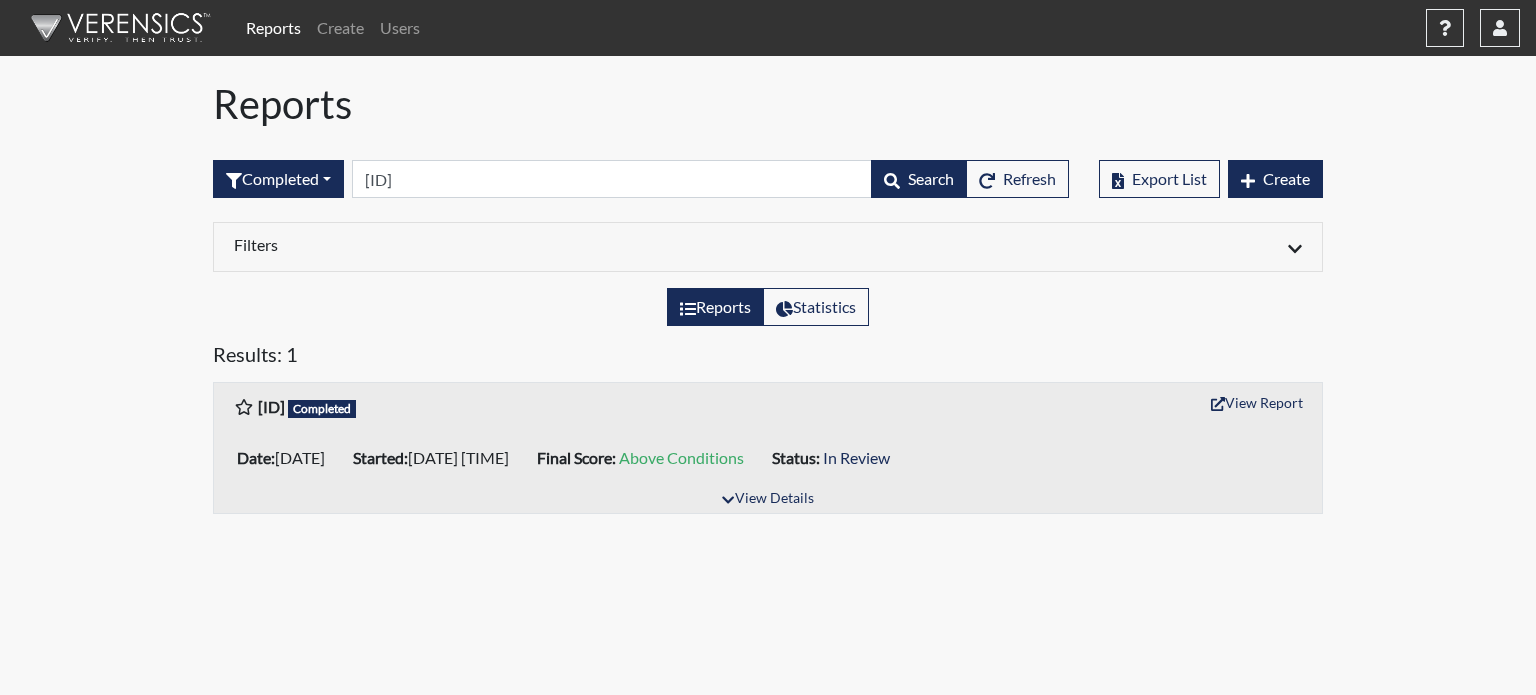 scroll, scrollTop: 0, scrollLeft: 0, axis: both 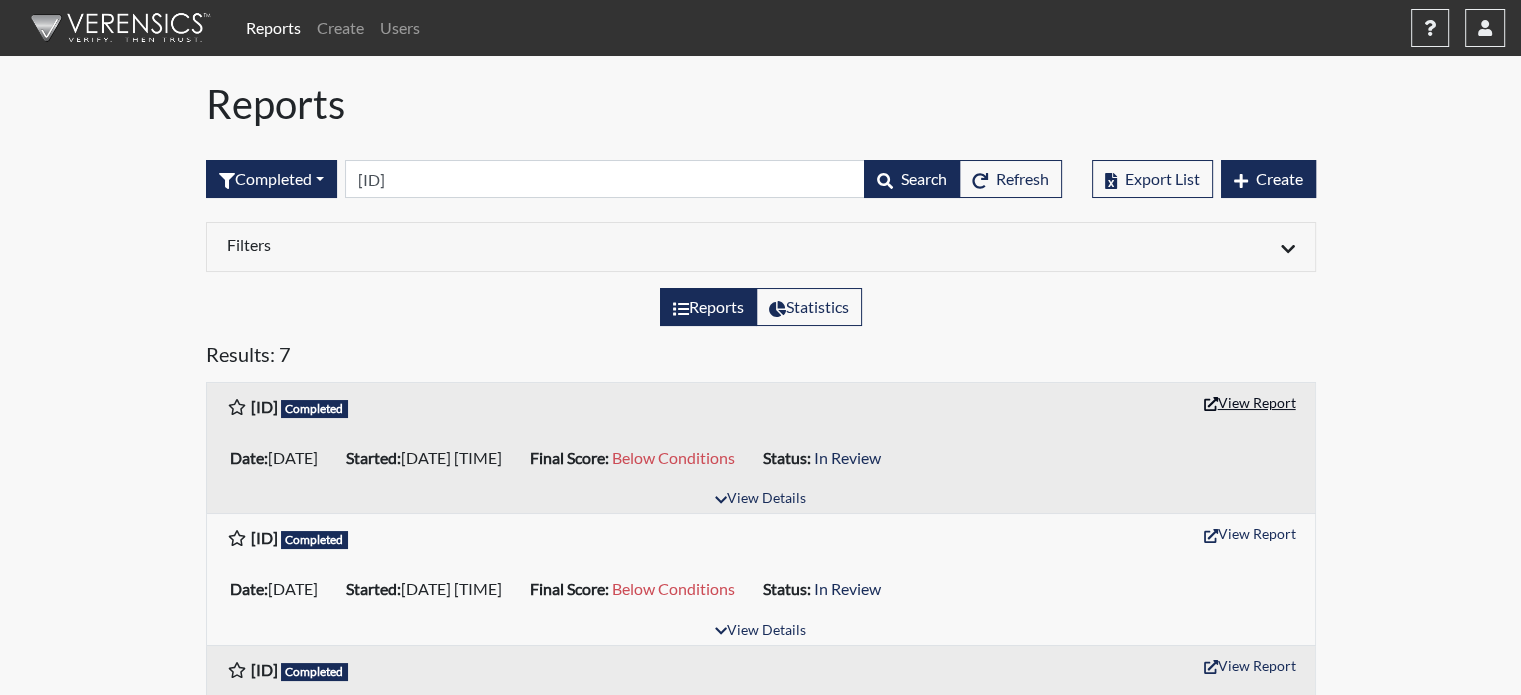 type on "[ID]" 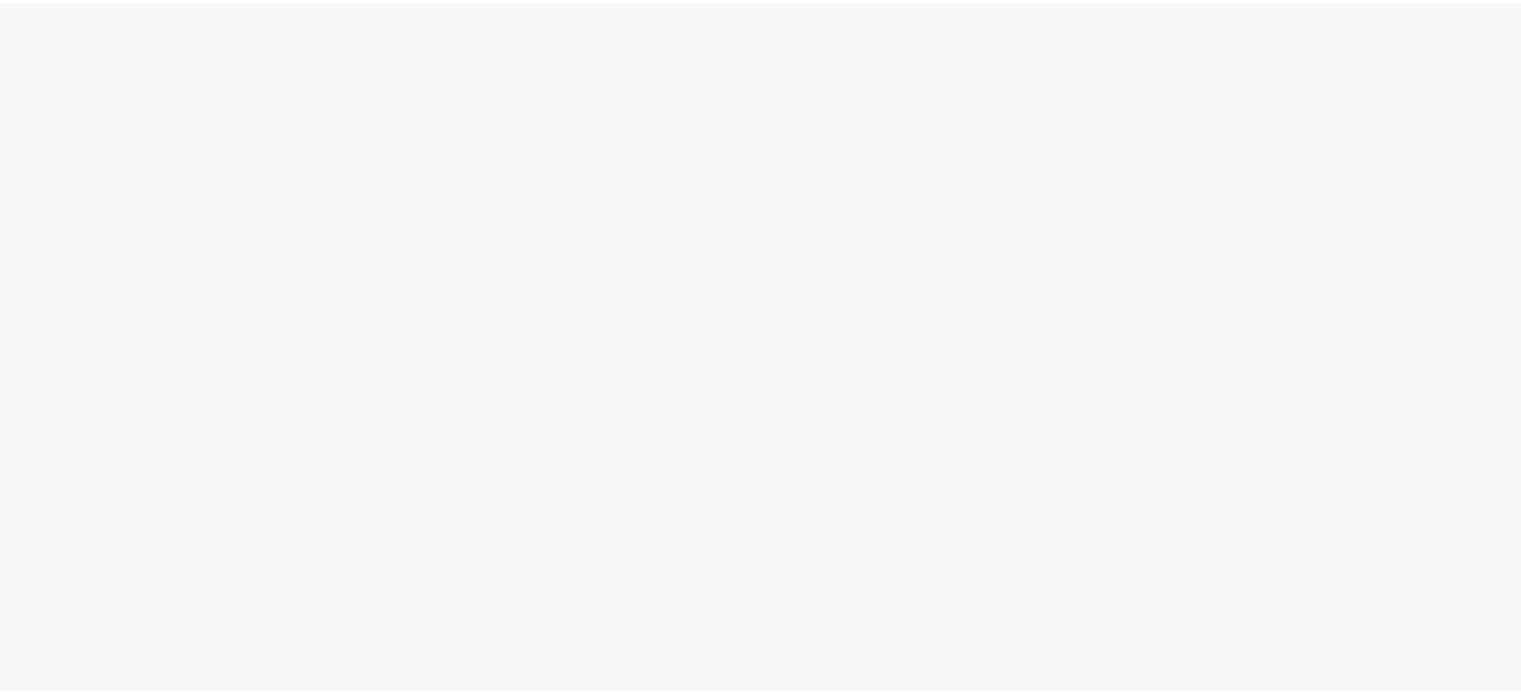 scroll, scrollTop: 0, scrollLeft: 0, axis: both 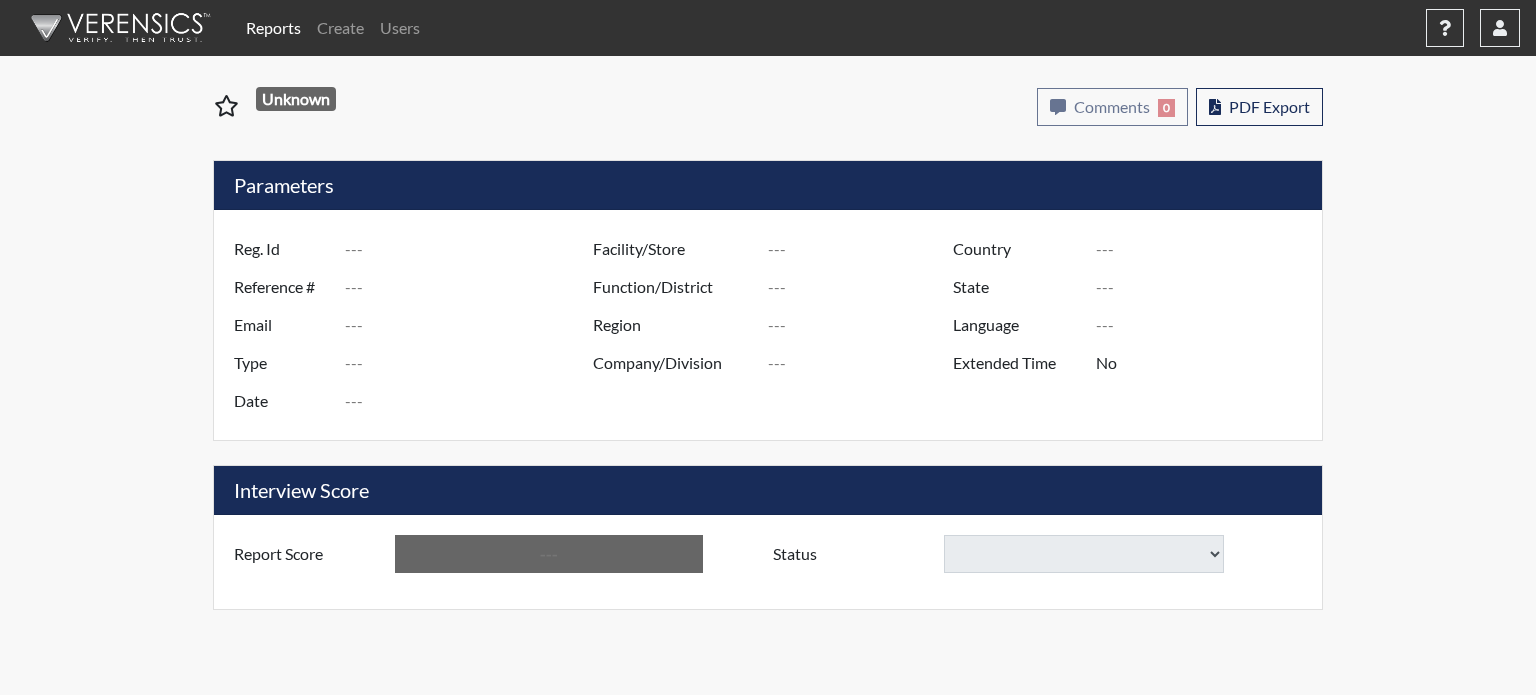 type on "[ID]" 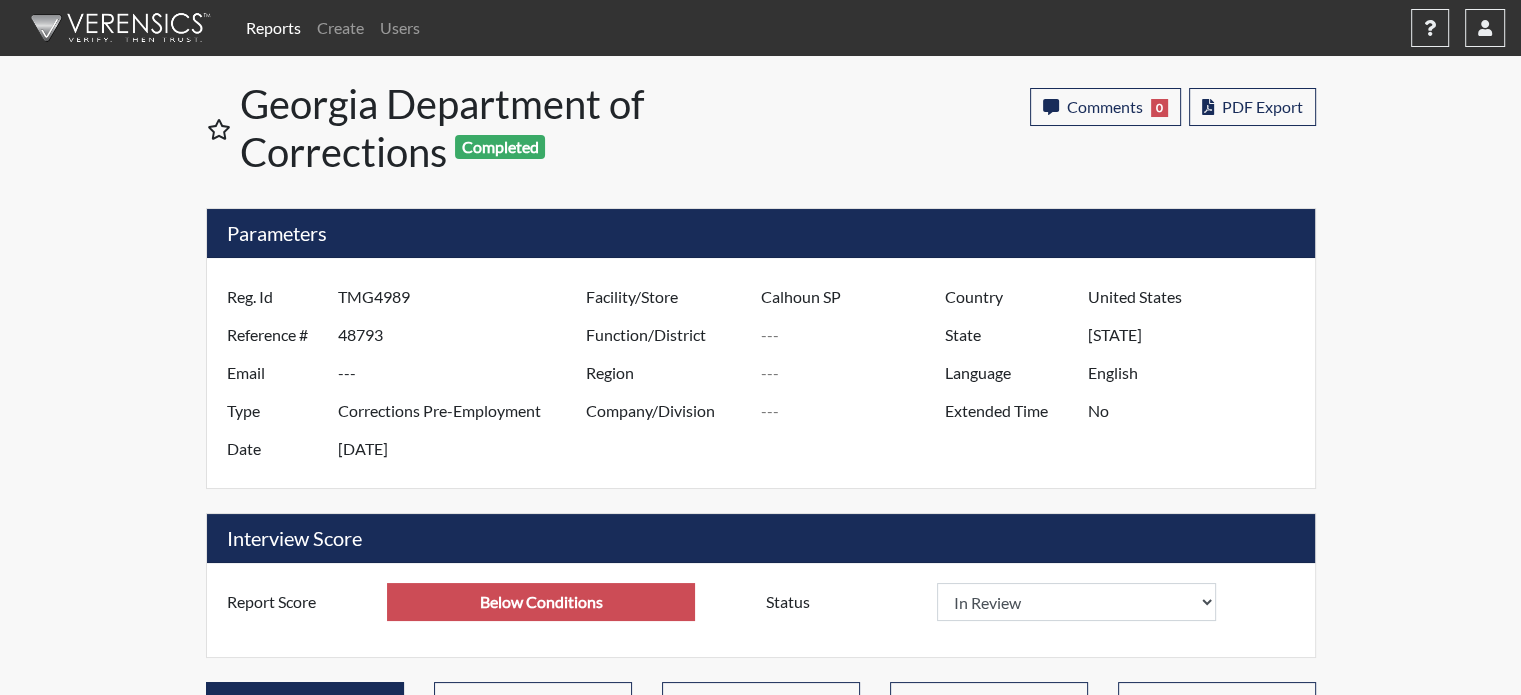 scroll, scrollTop: 999668, scrollLeft: 999168, axis: both 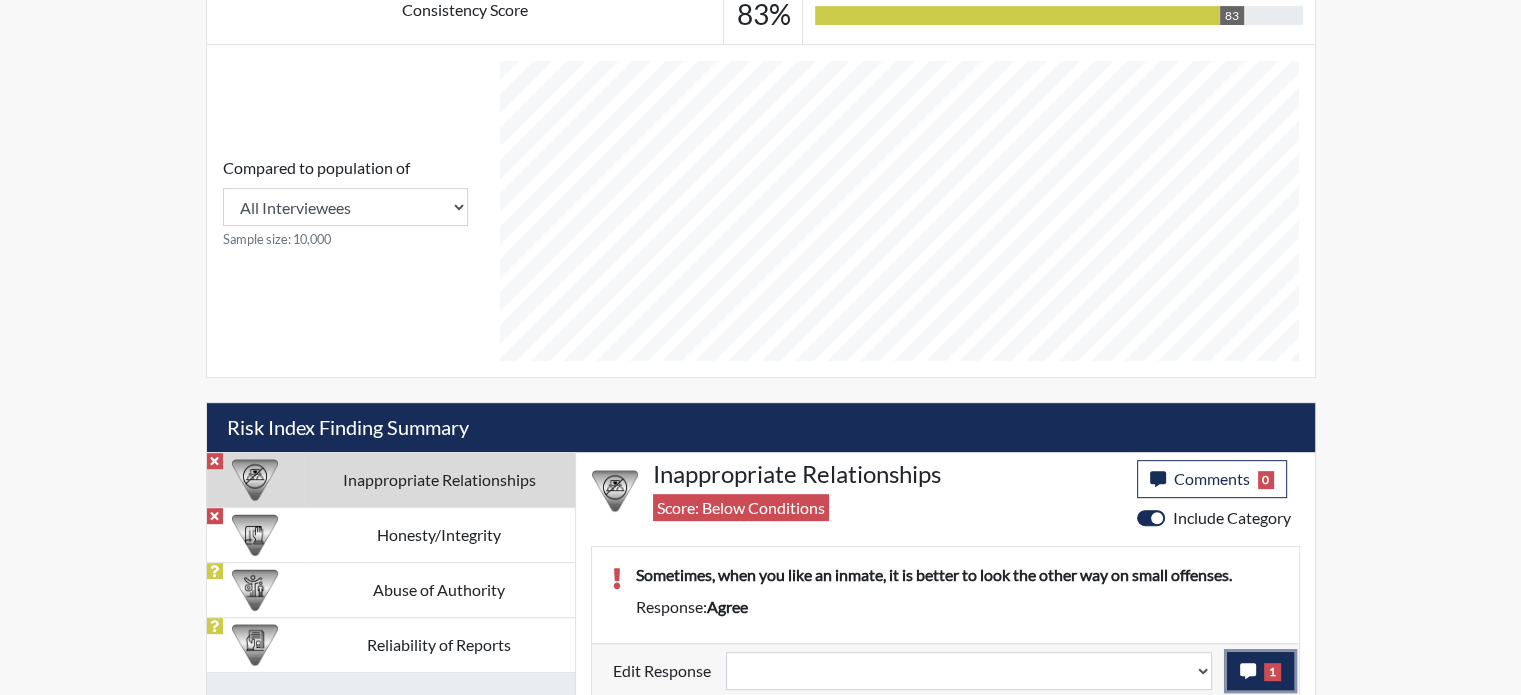 click on "1" at bounding box center (1260, 671) 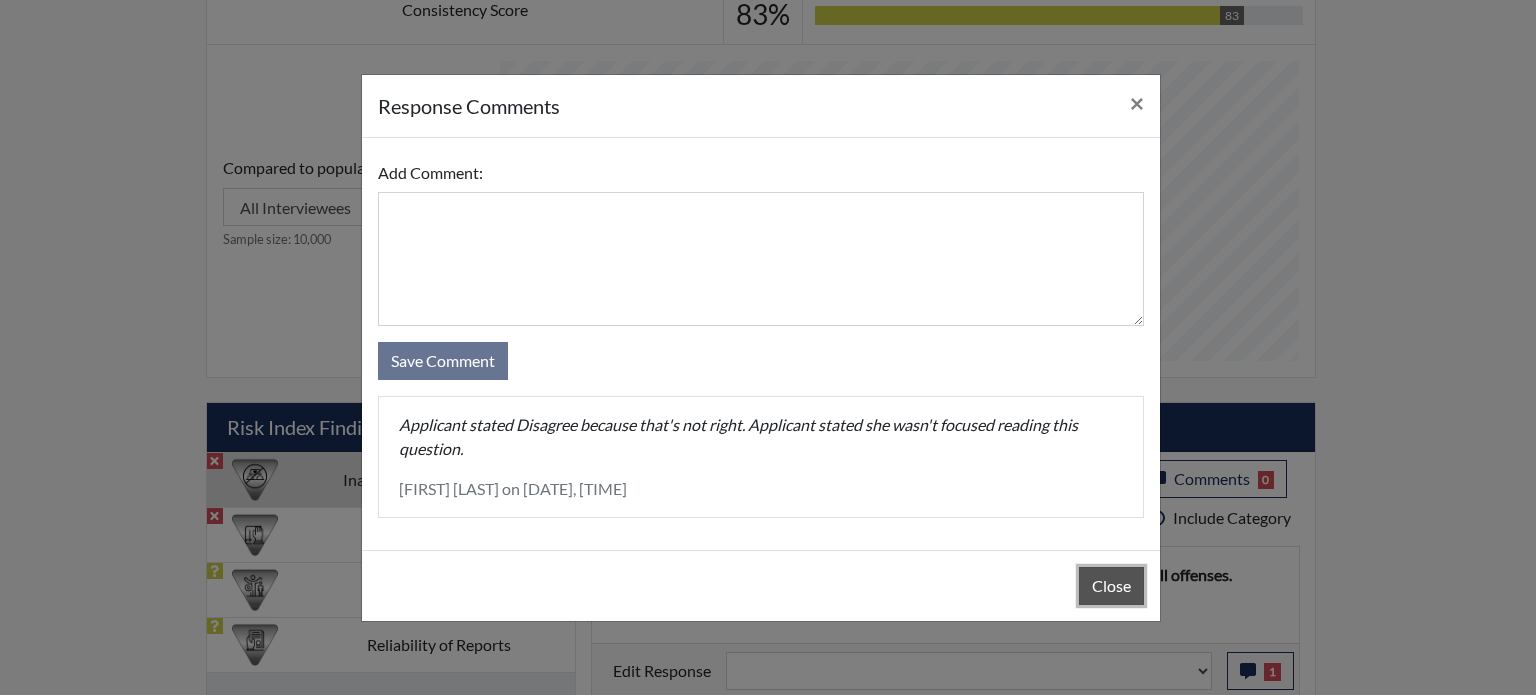 click on "Close" at bounding box center (1111, 586) 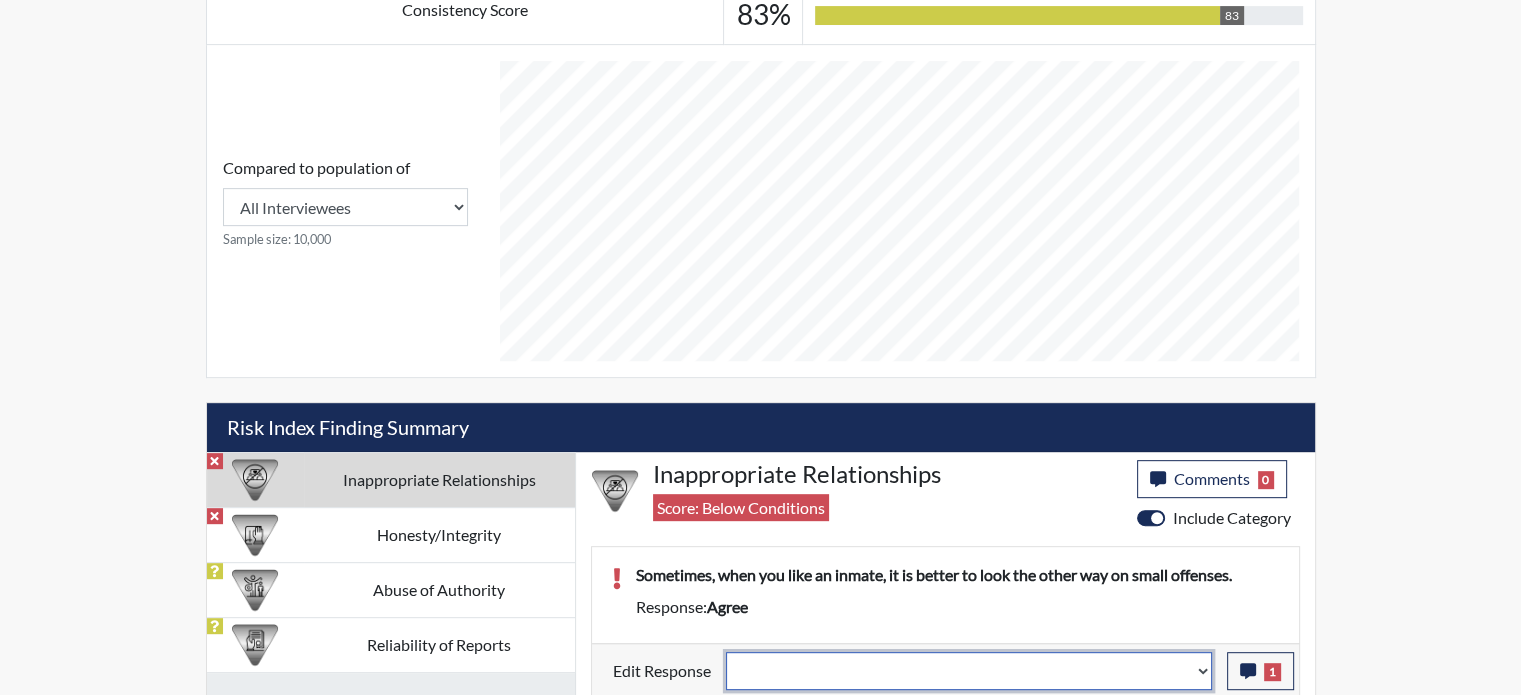 click on "Question is not relevant. Results will be updated. Reasonable explanation provided. Results will be updated. Response confirmed, which places the score below conditions. Clear the response edit. Results will be updated." at bounding box center (969, 671) 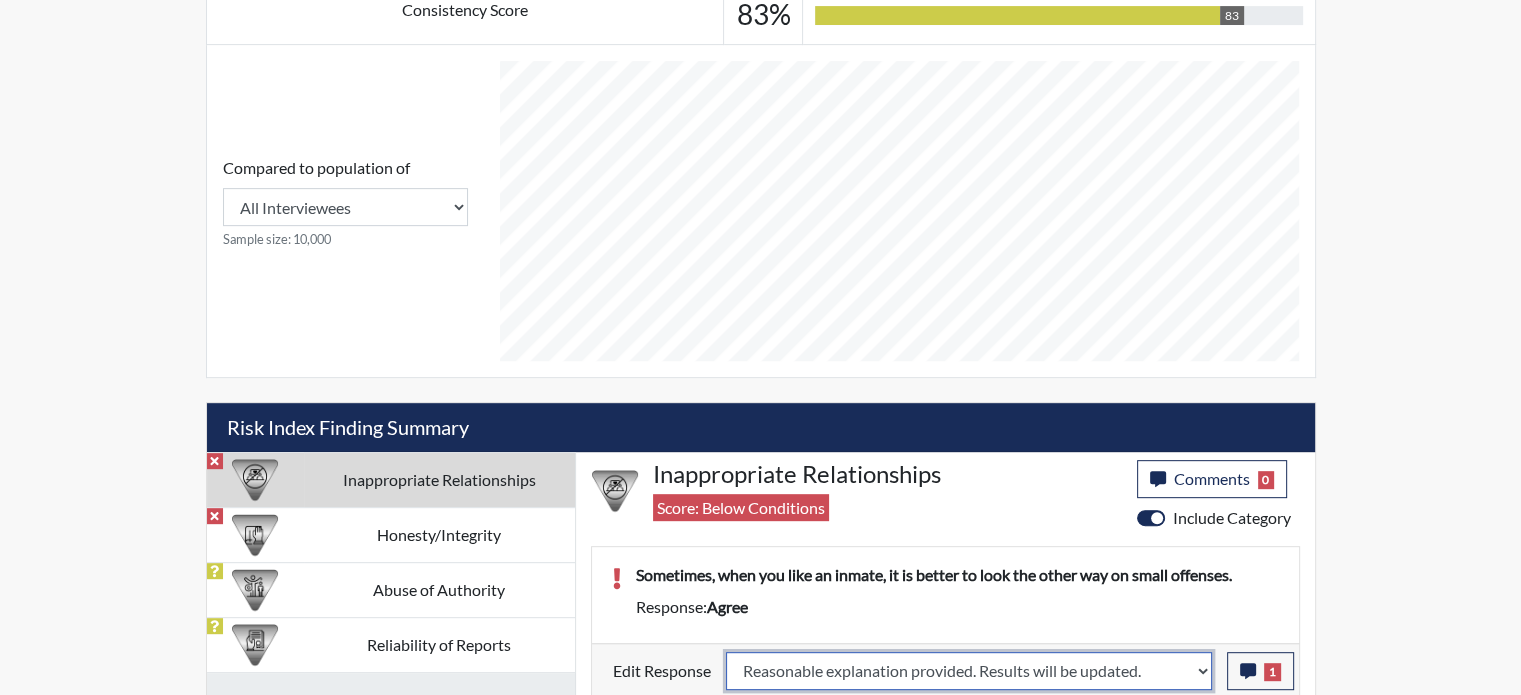 click on "Question is not relevant. Results will be updated. Reasonable explanation provided. Results will be updated. Response confirmed, which places the score below conditions. Clear the response edit. Results will be updated." at bounding box center (969, 671) 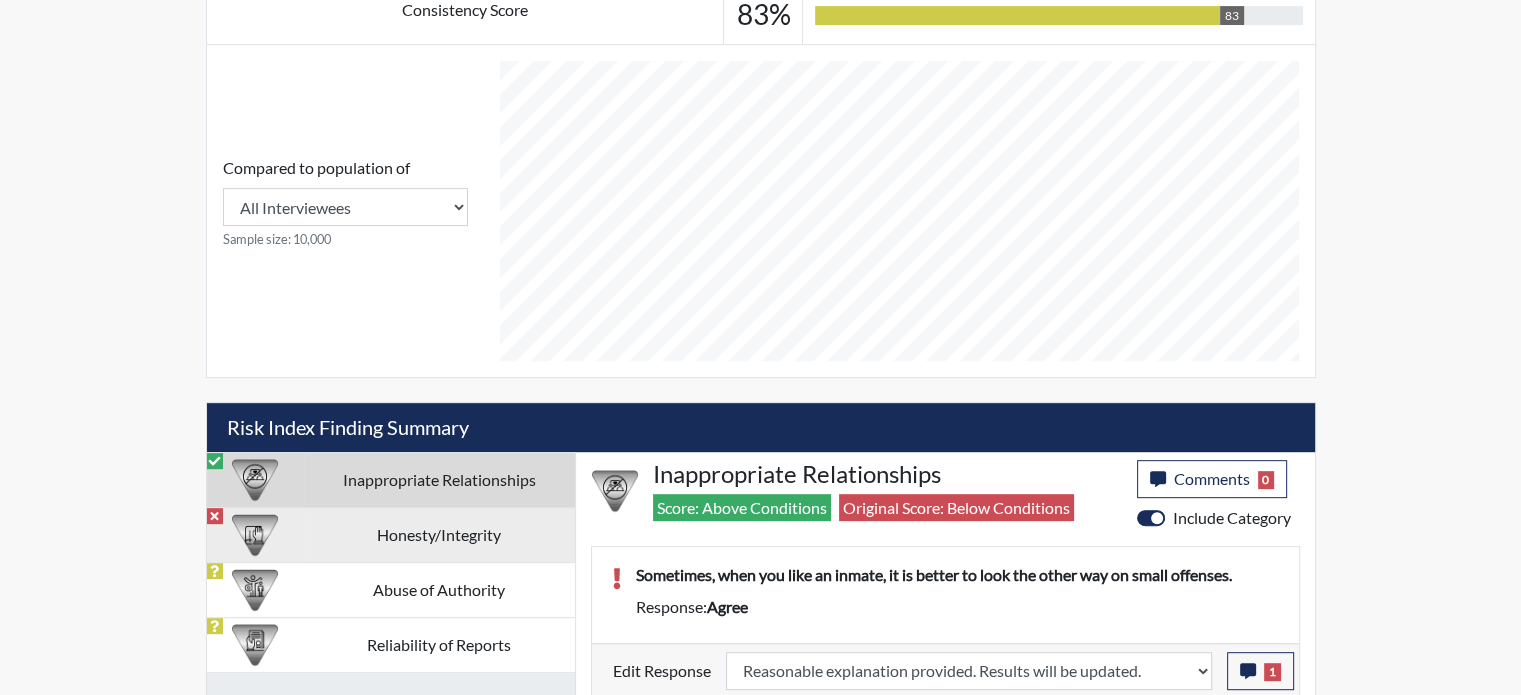 scroll, scrollTop: 999668, scrollLeft: 999168, axis: both 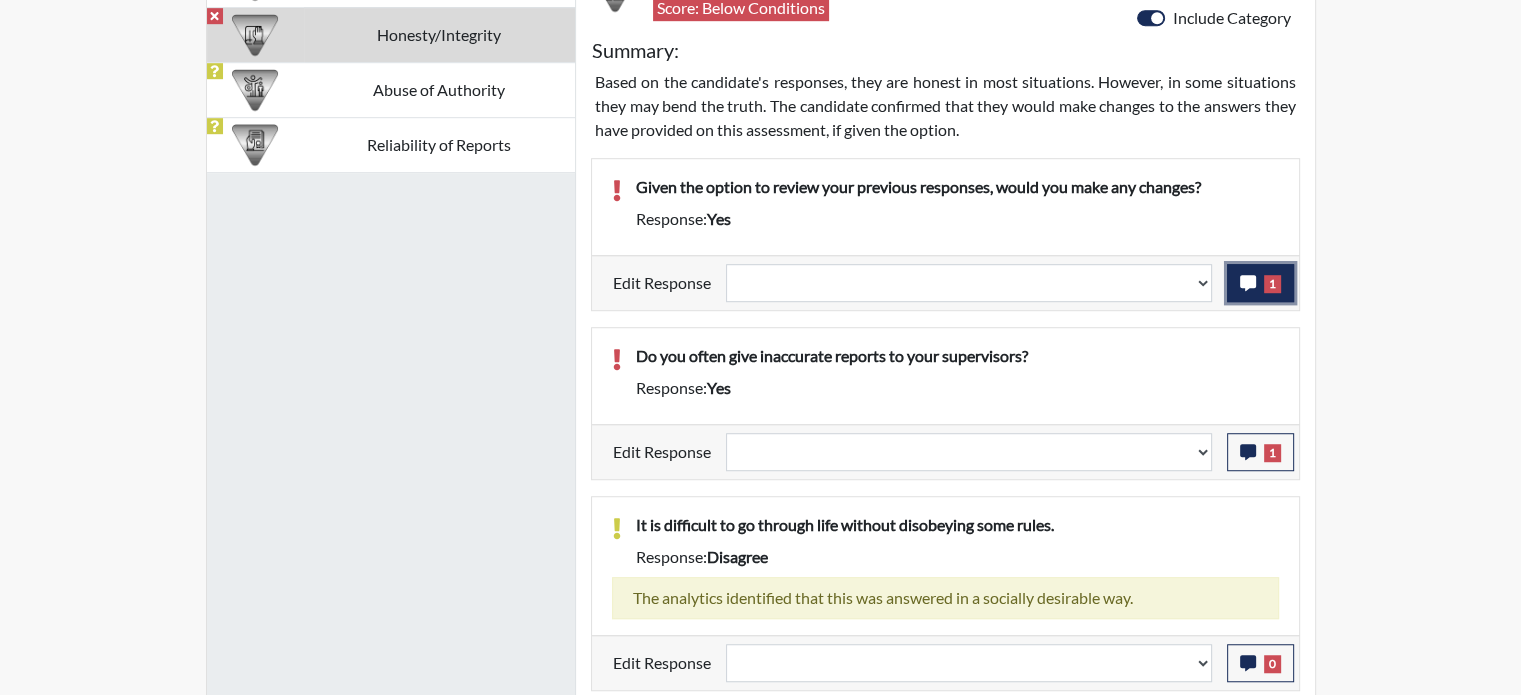 click on "1" at bounding box center (1260, 283) 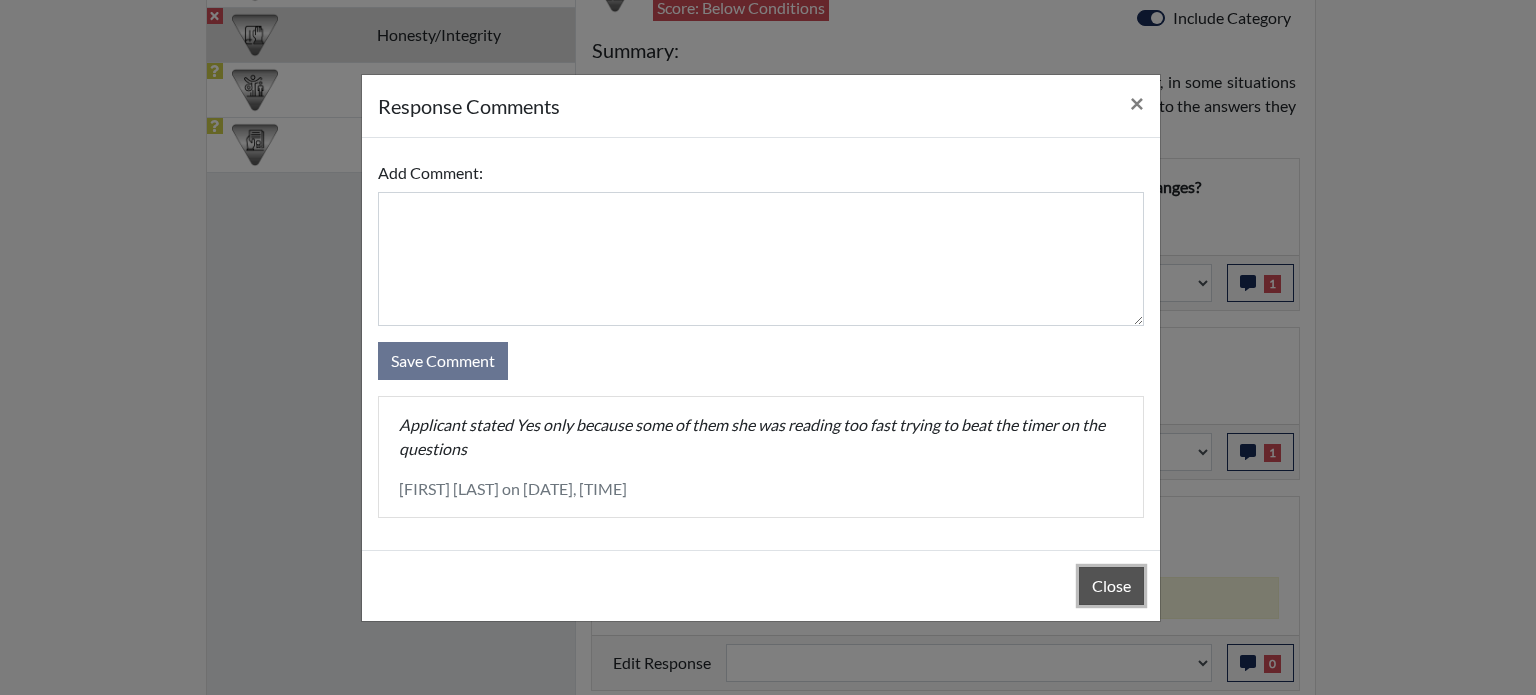 click on "Close" at bounding box center (1111, 586) 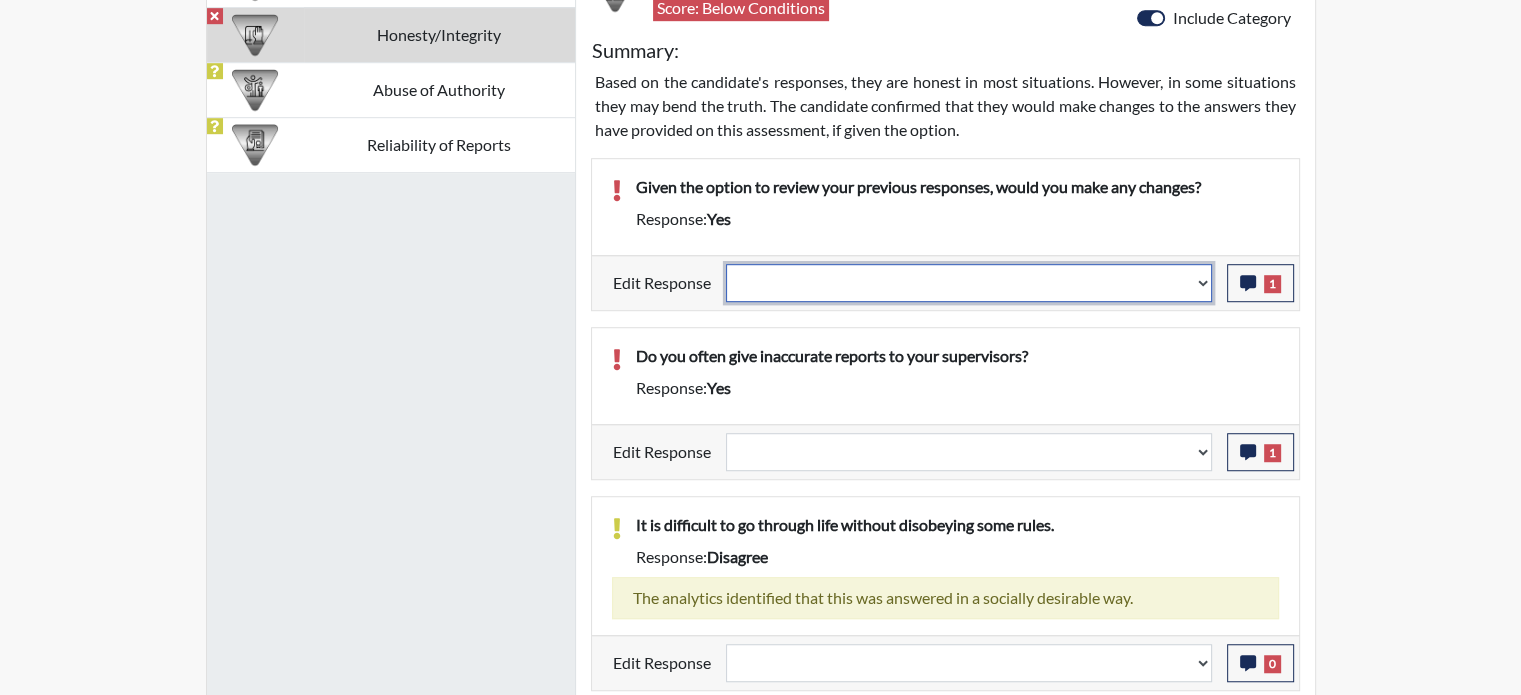 click on "Question is not relevant. Results will be updated. Reasonable explanation provided. Results will be updated. Response confirmed, which places the score below conditions. Clear the response edit. Results will be updated." at bounding box center [969, 283] 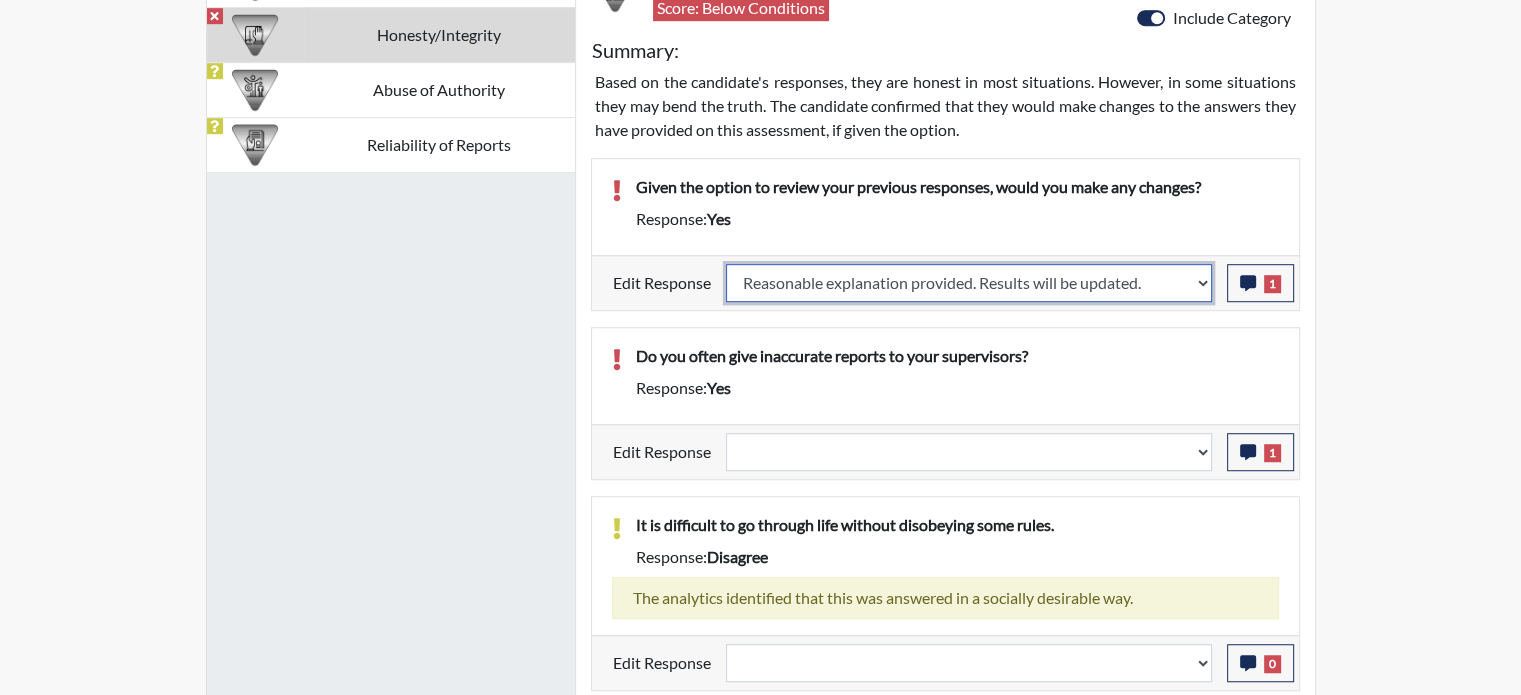 click on "Question is not relevant. Results will be updated. Reasonable explanation provided. Results will be updated. Response confirmed, which places the score below conditions. Clear the response edit. Results will be updated." at bounding box center [969, 283] 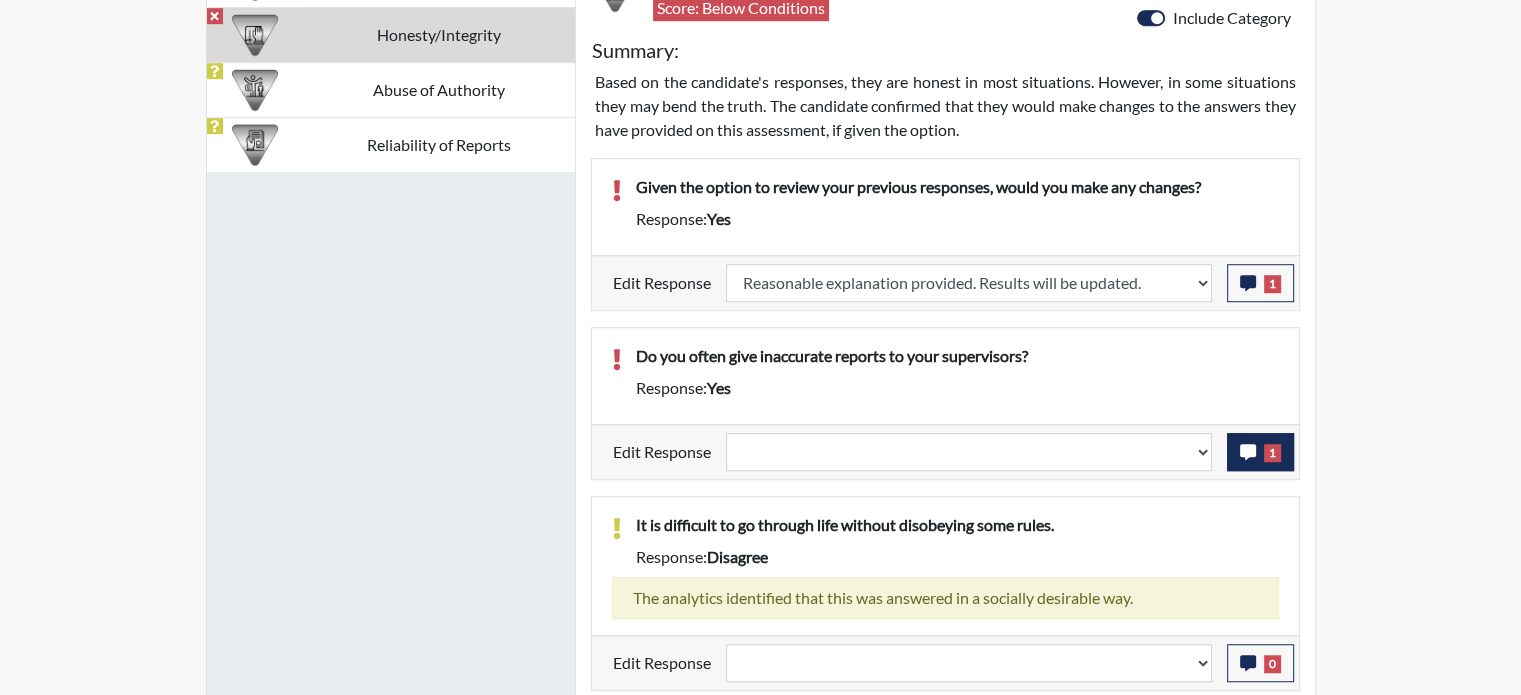 select 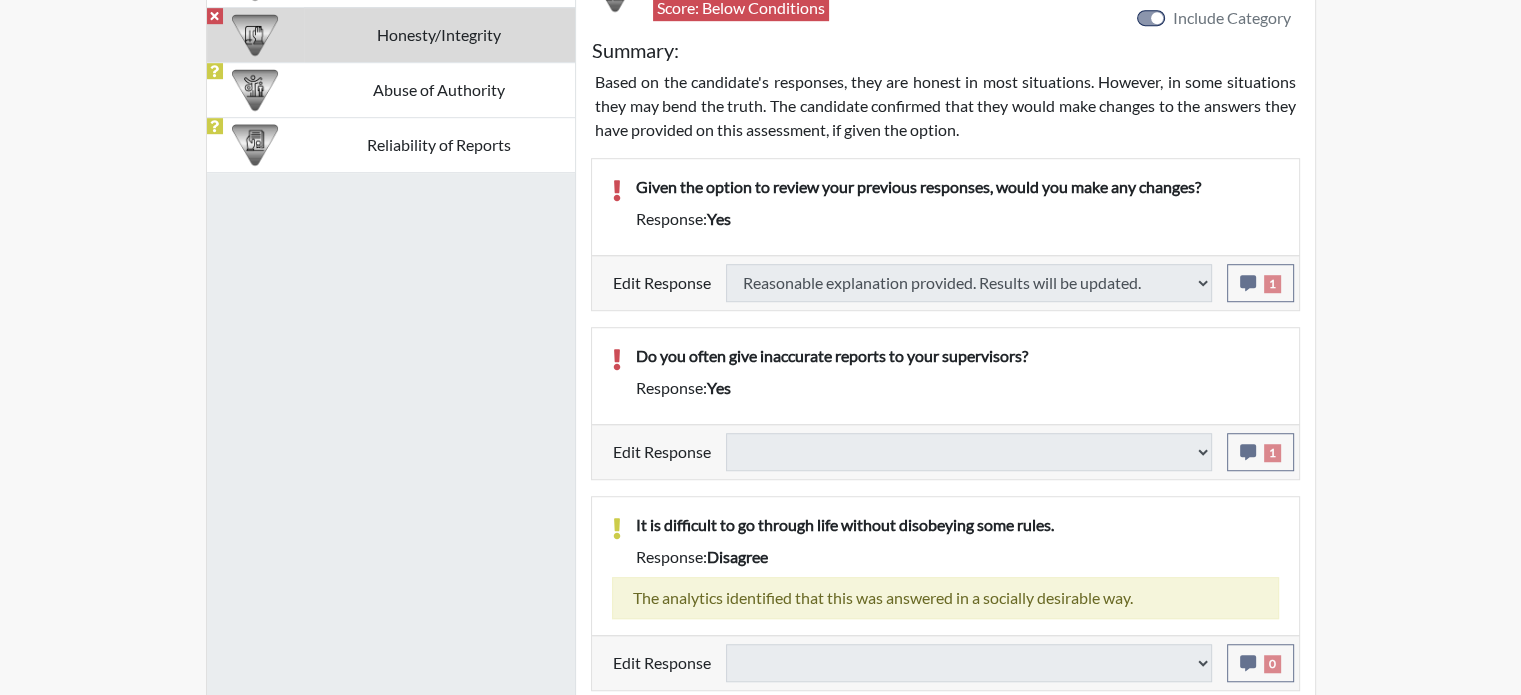 select 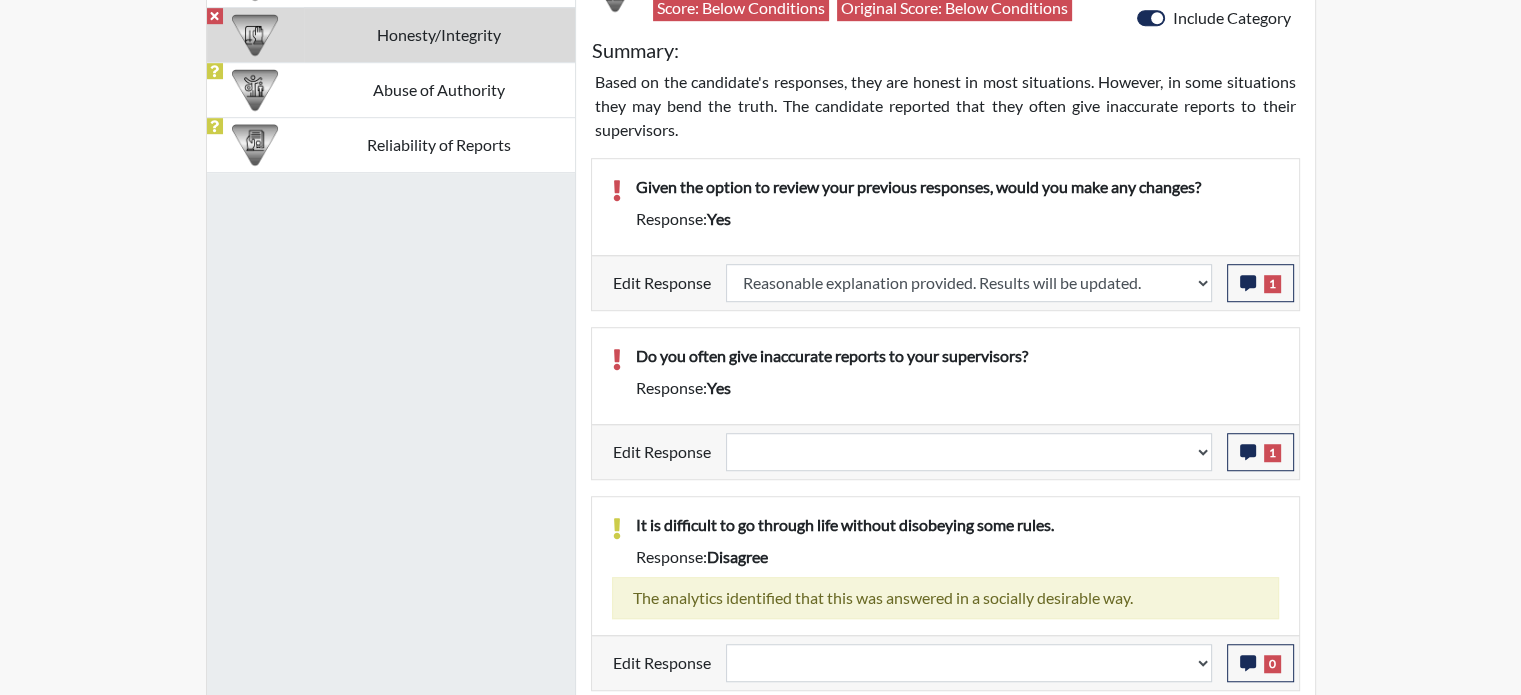 scroll, scrollTop: 999668, scrollLeft: 999168, axis: both 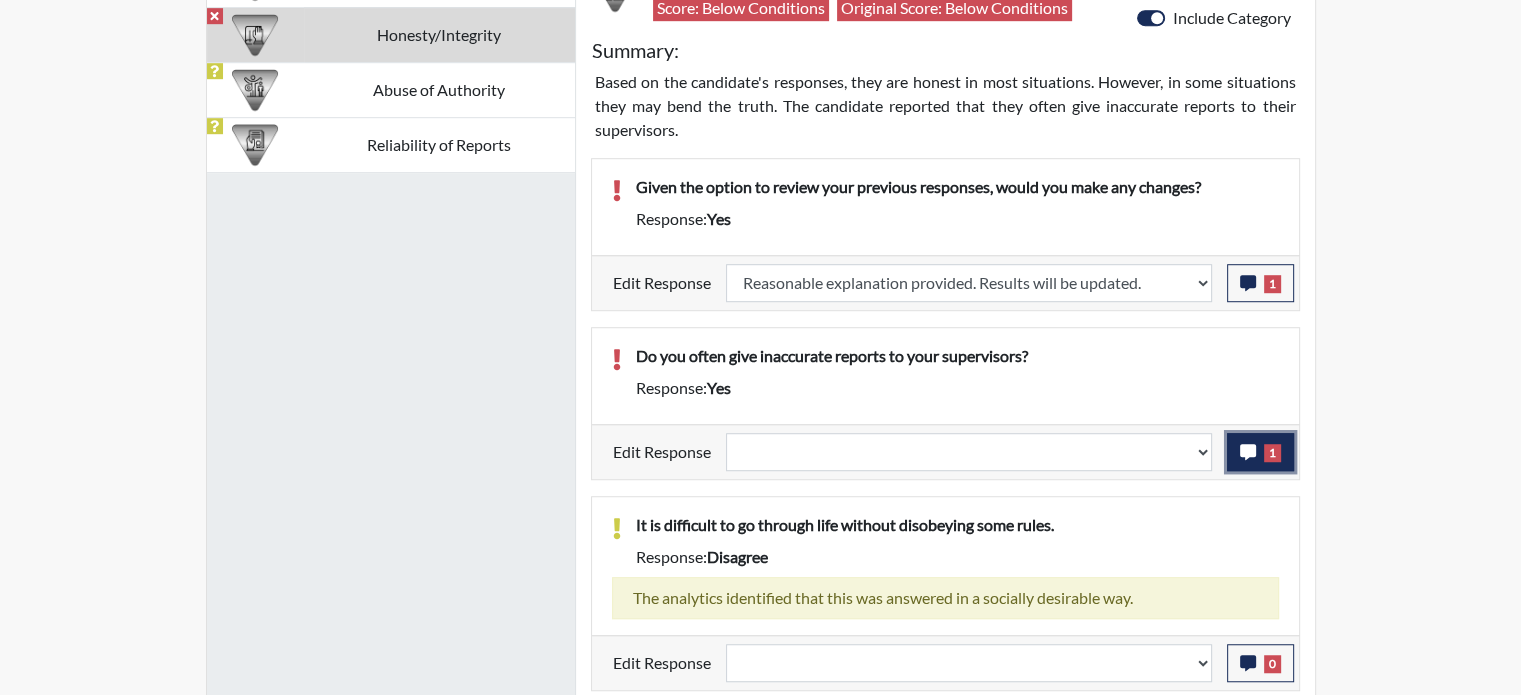 click on "1" at bounding box center [1260, 452] 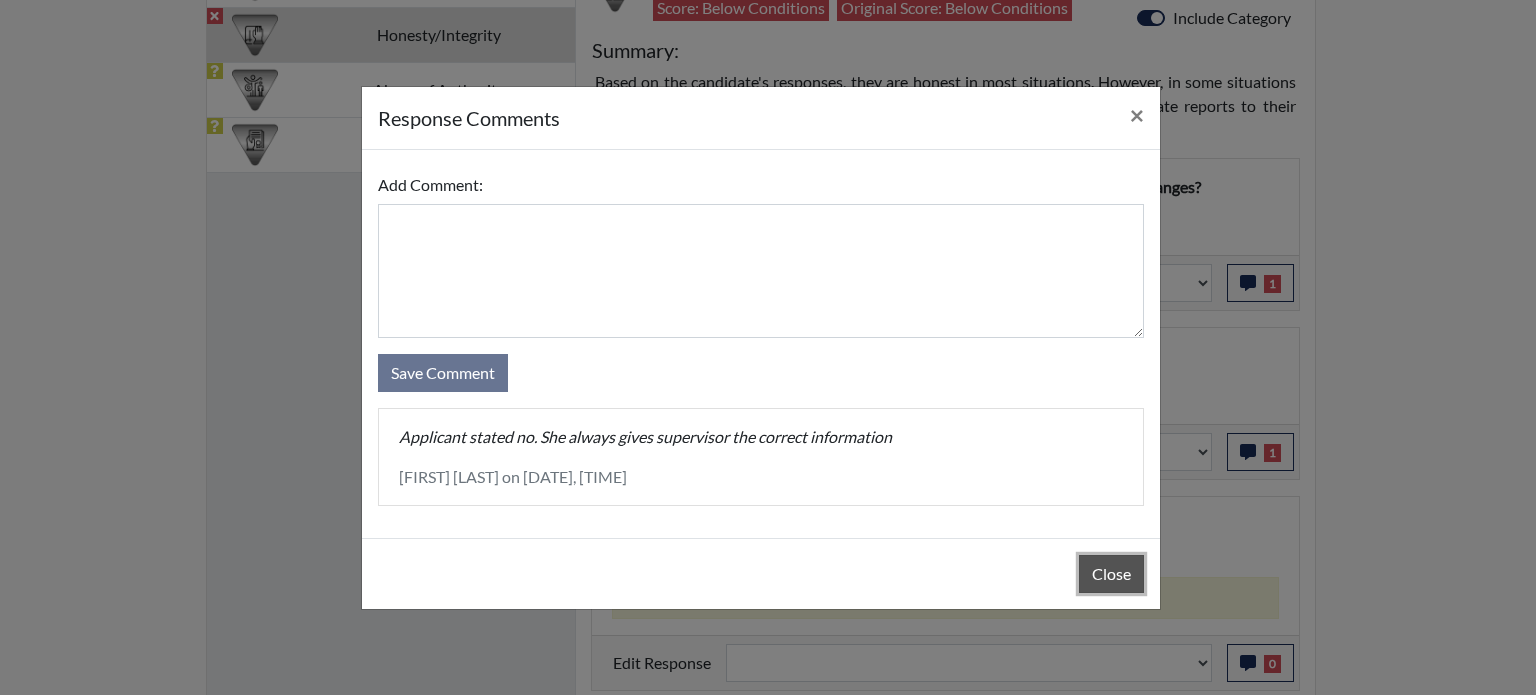 click on "Close" at bounding box center (1111, 574) 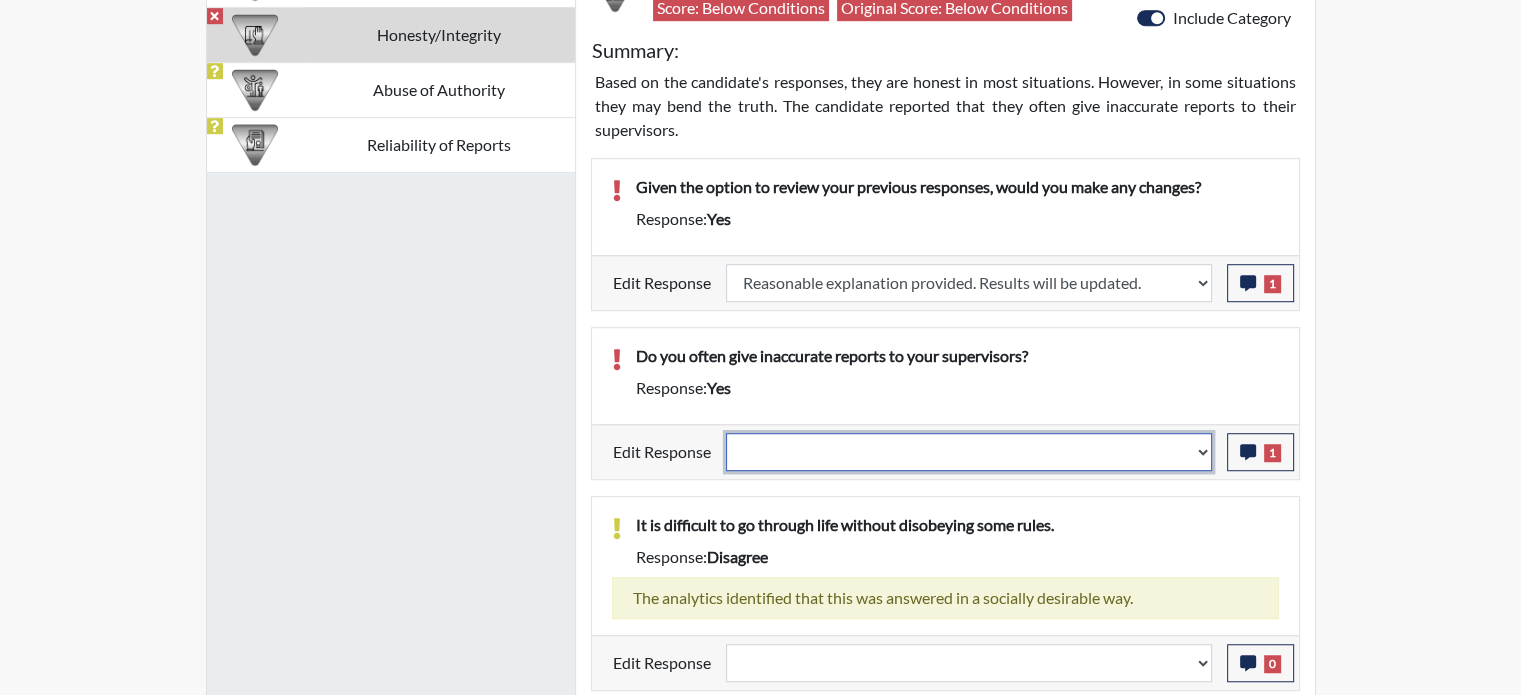 click on "Question is not relevant. Results will be updated. Reasonable explanation provided. Results will be updated. Response confirmed, which places the score below conditions. Clear the response edit. Results will be updated." at bounding box center [969, 452] 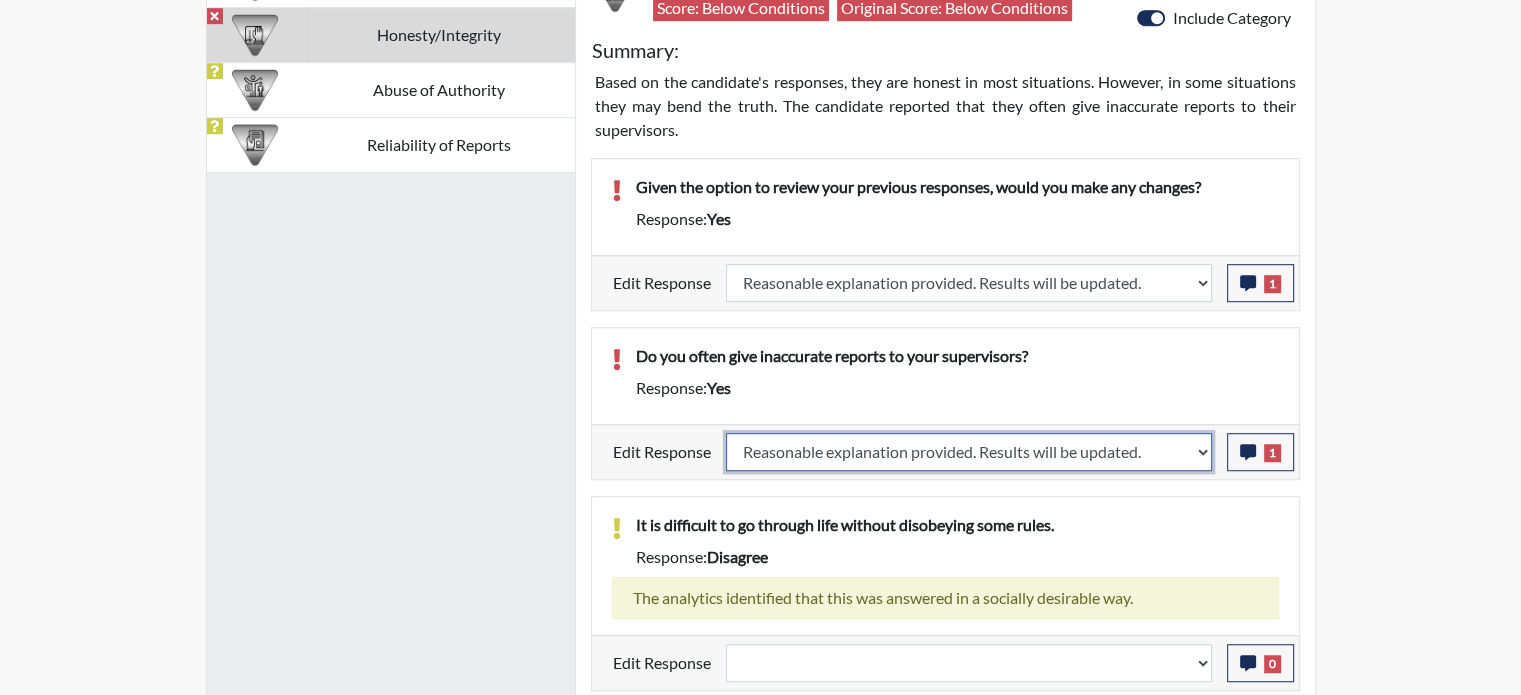click on "Question is not relevant. Results will be updated. Reasonable explanation provided. Results will be updated. Response confirmed, which places the score below conditions. Clear the response edit. Results will be updated." at bounding box center (969, 452) 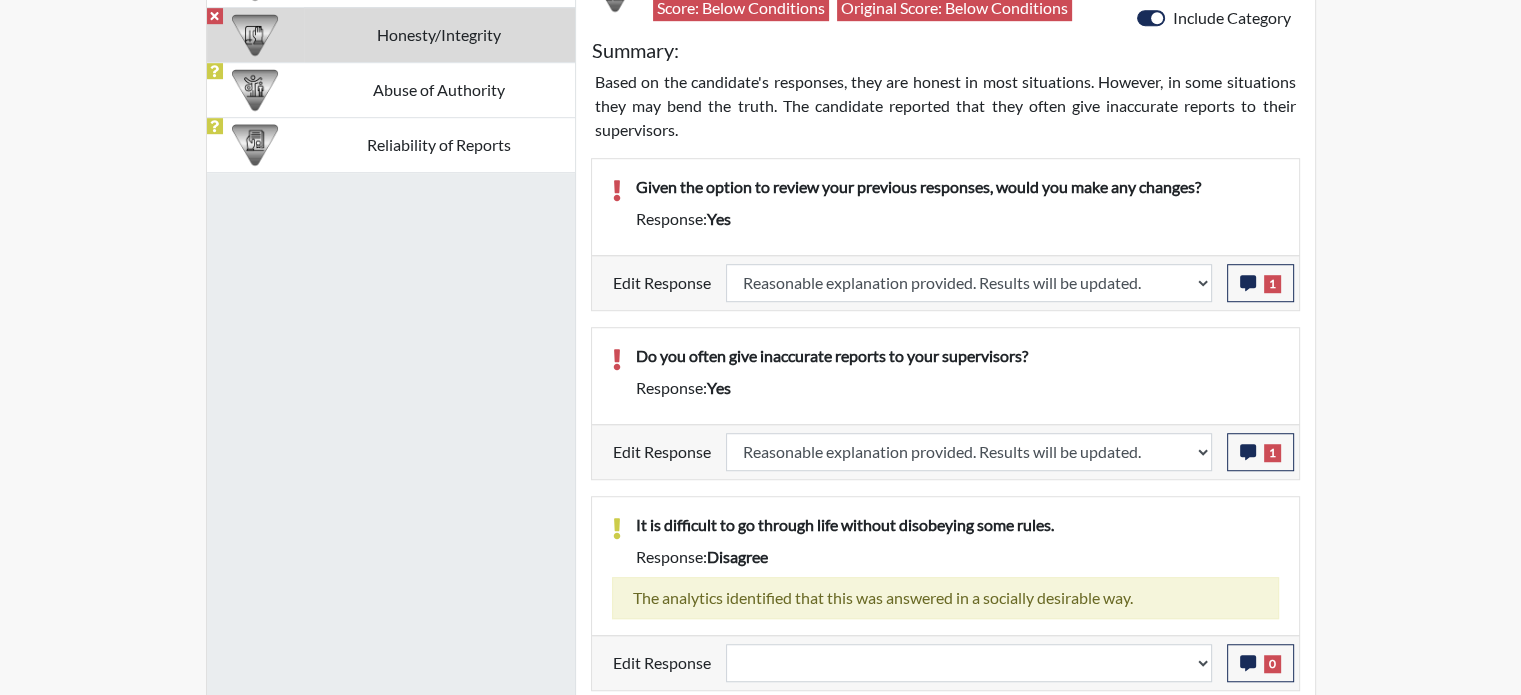 select 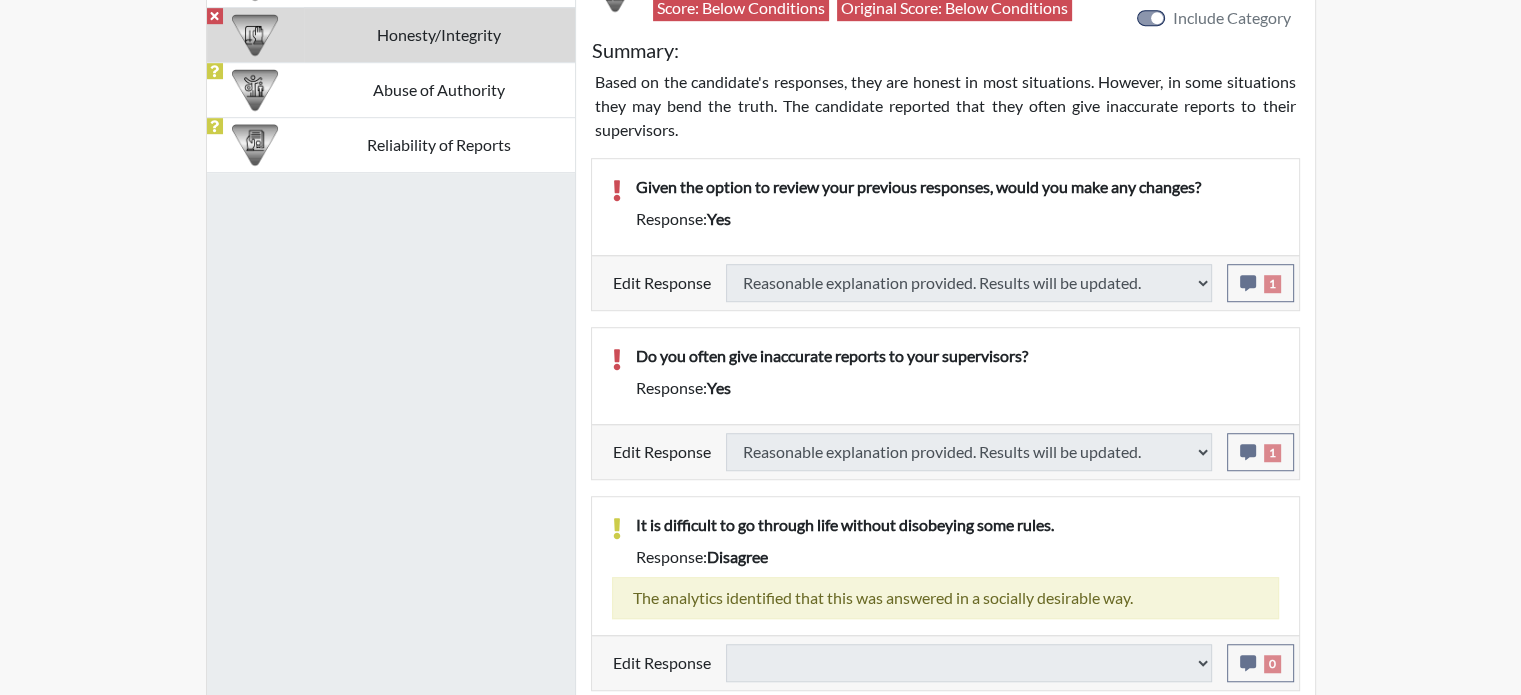 type on "Above Conditions" 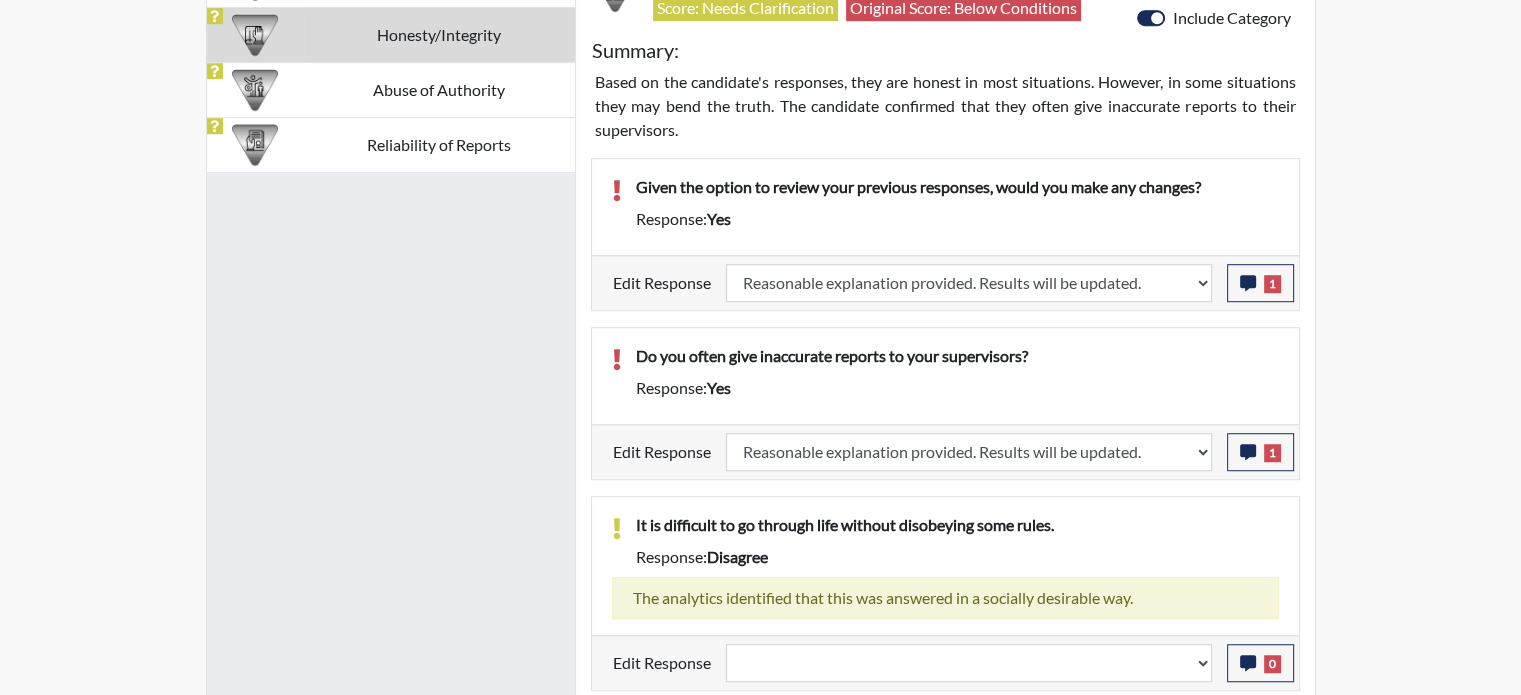 scroll, scrollTop: 999668, scrollLeft: 999168, axis: both 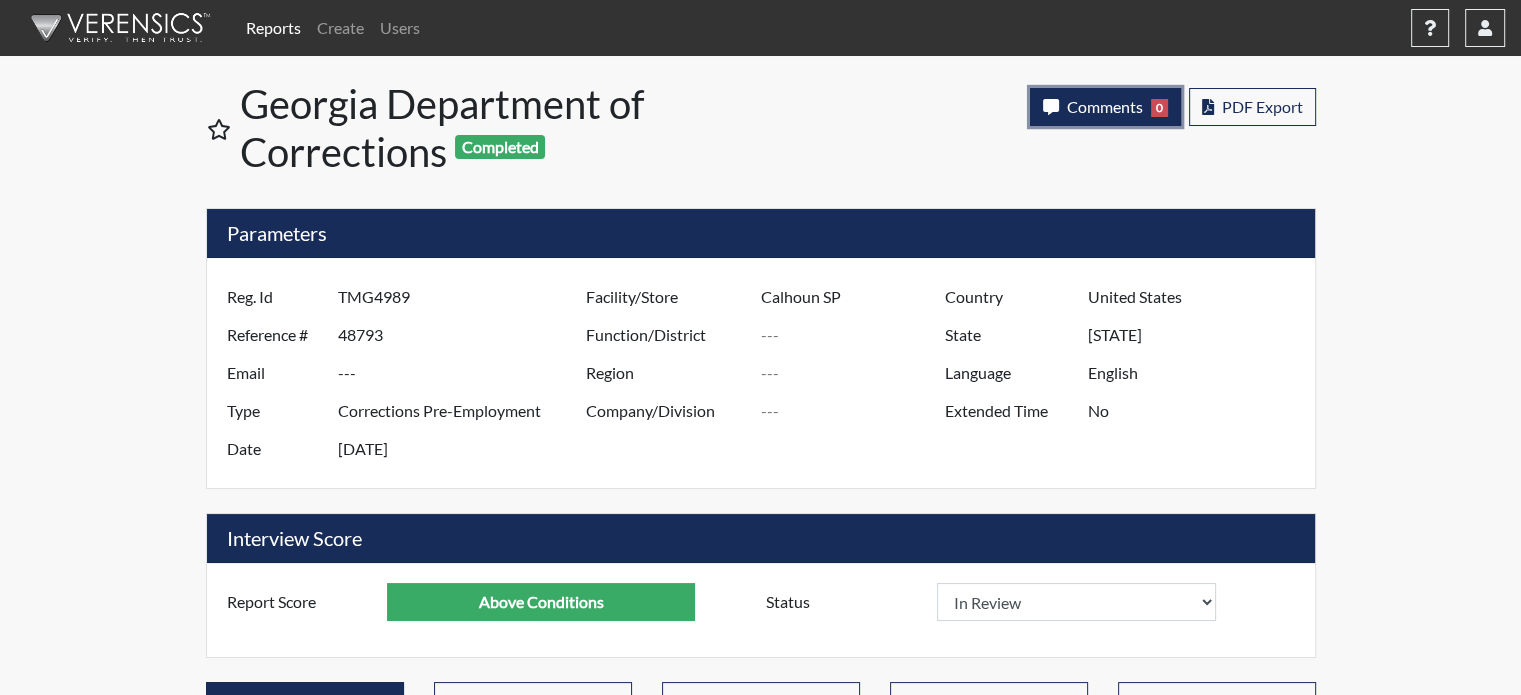 click on "Comments" at bounding box center [1105, 106] 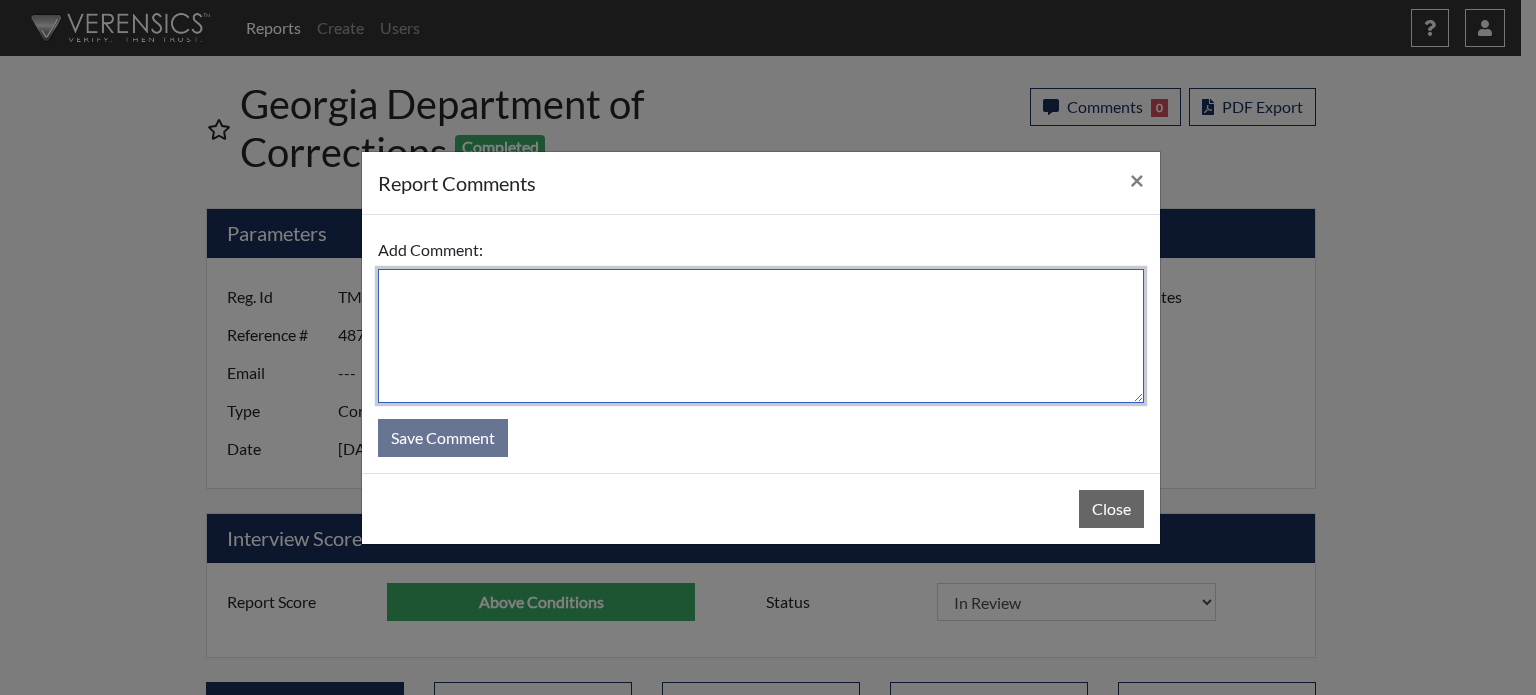 click at bounding box center (761, 336) 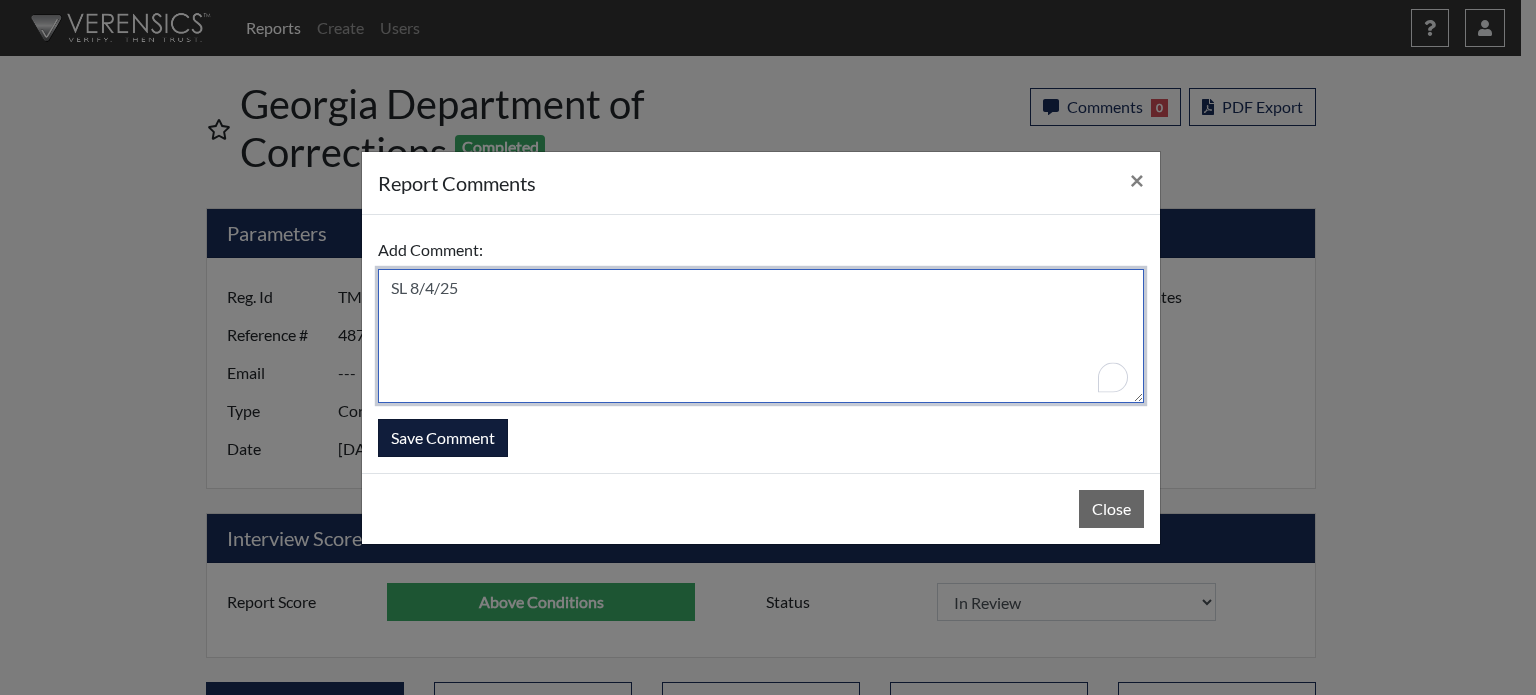 type on "SL 8/4/25" 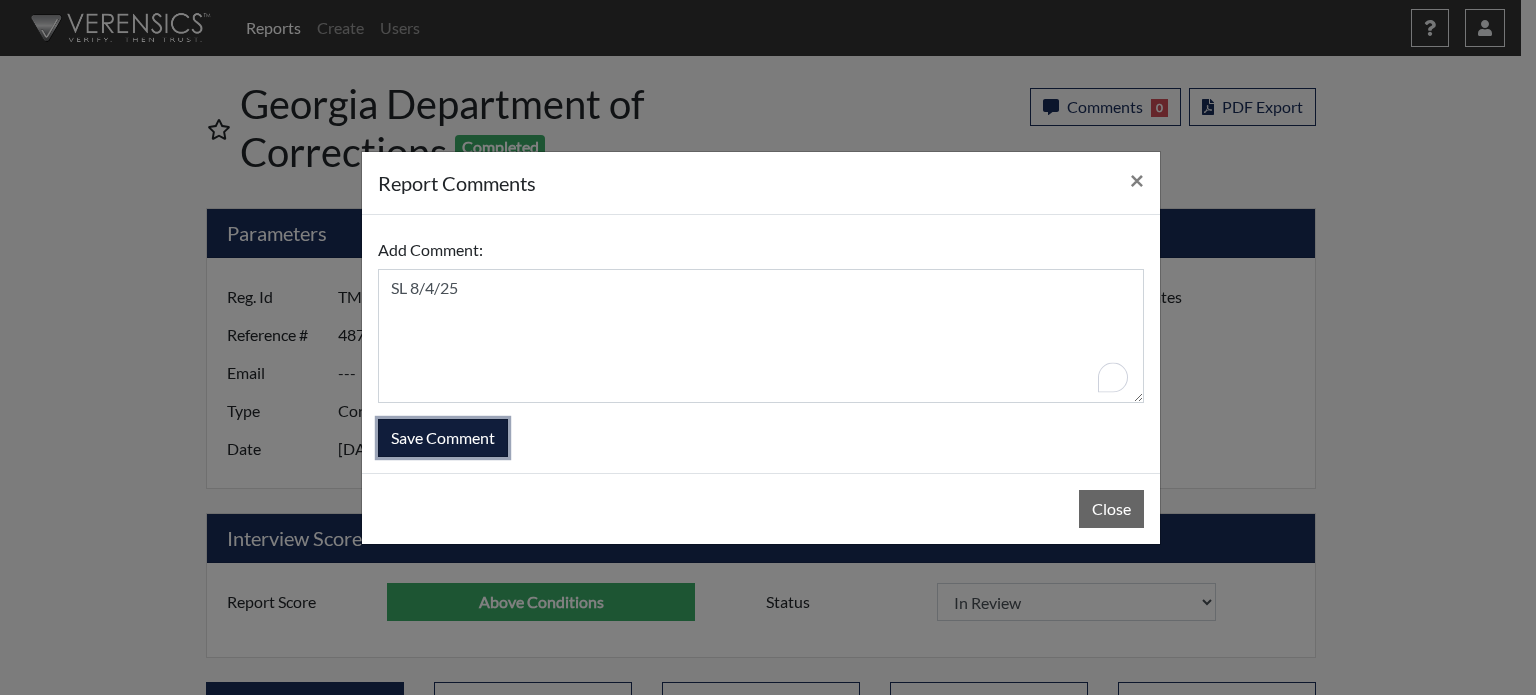 click on "Save Comment" at bounding box center (443, 438) 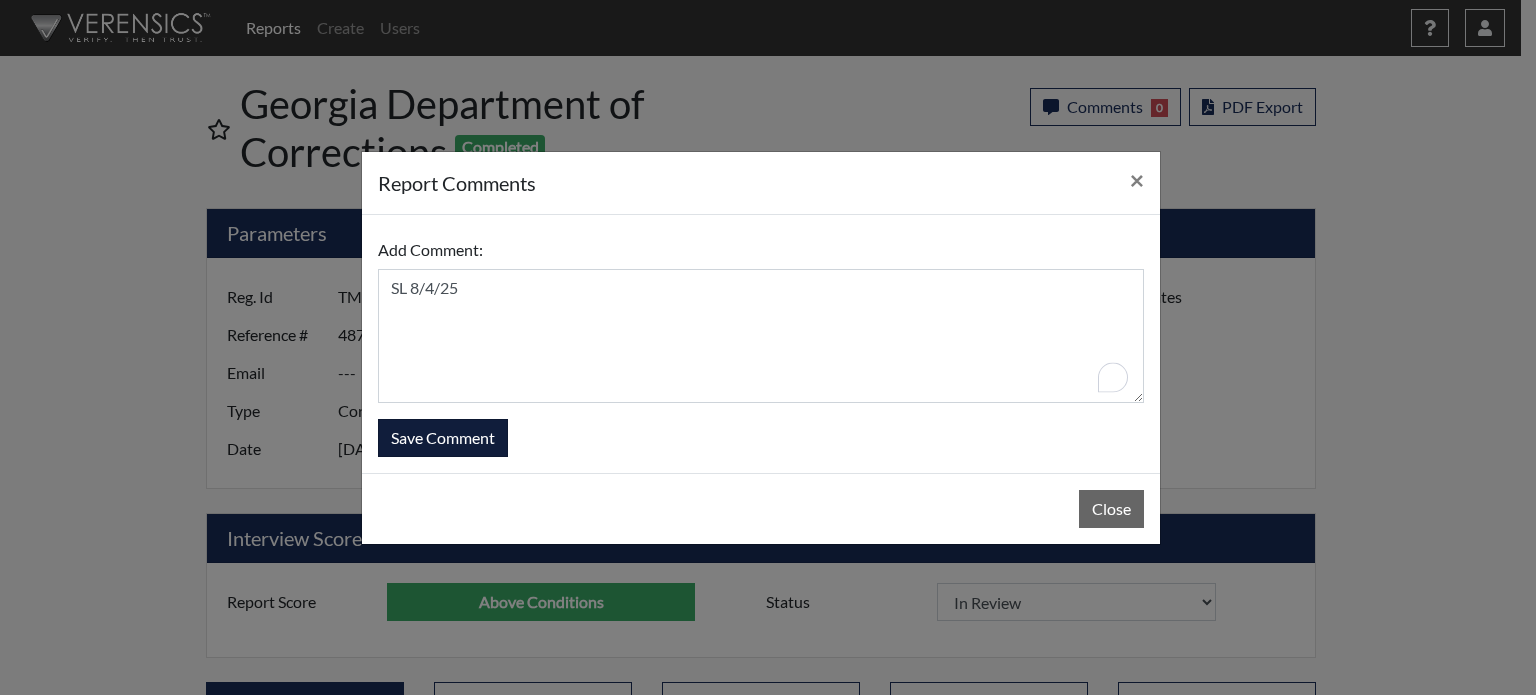 type 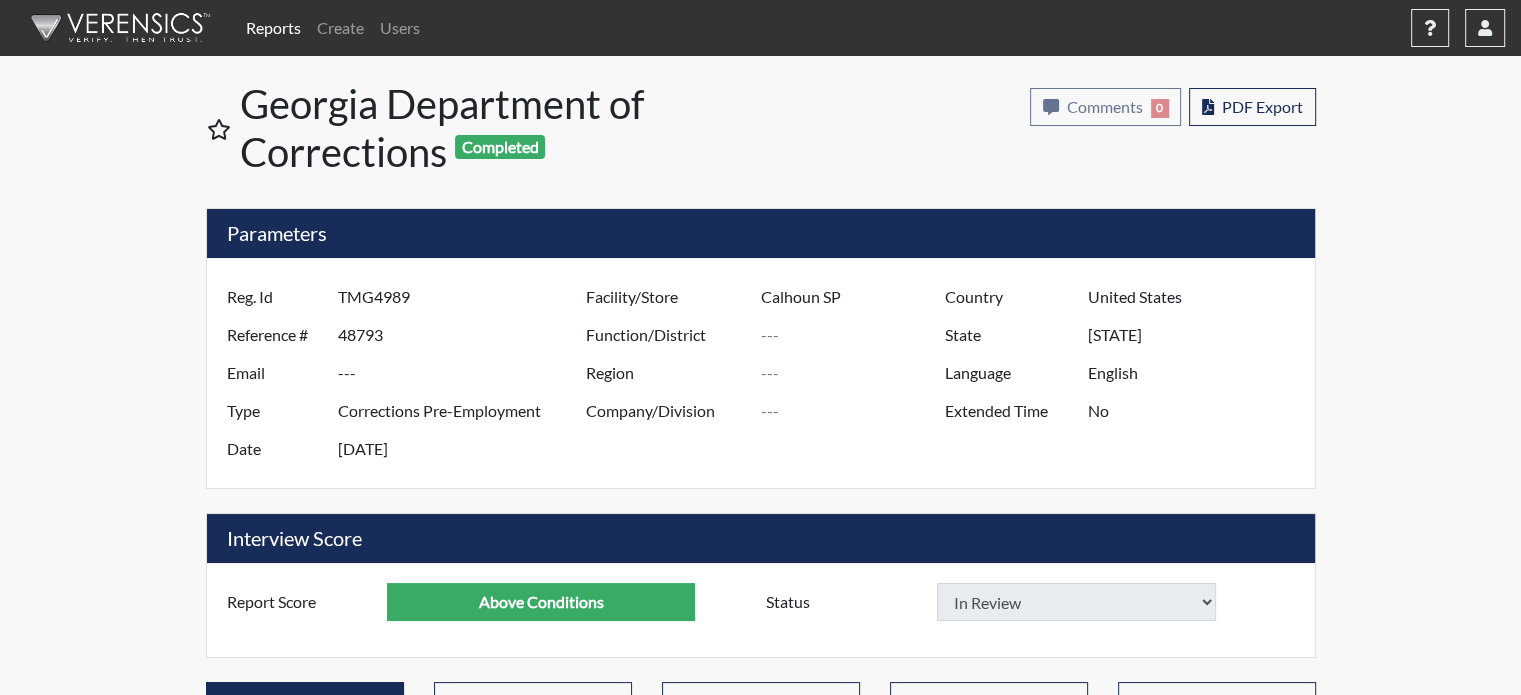 select 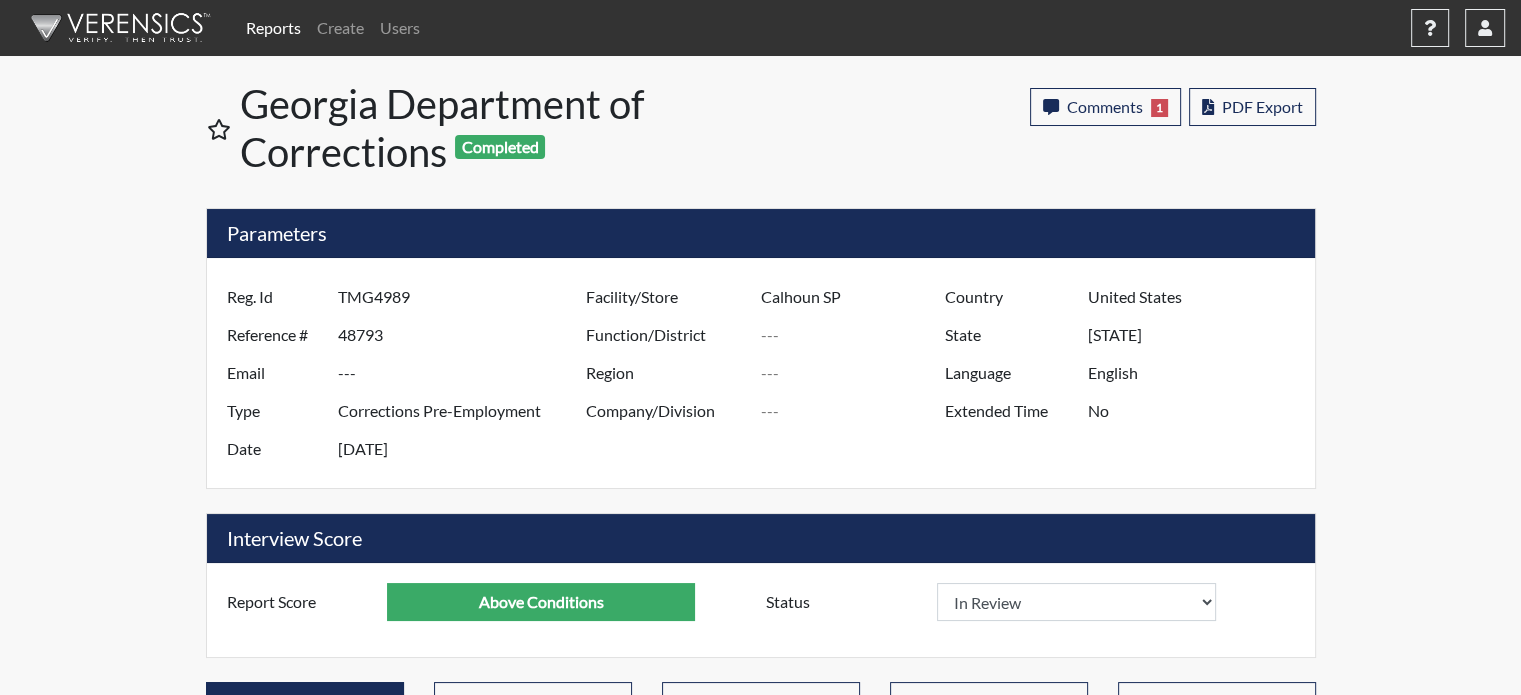 scroll, scrollTop: 999668, scrollLeft: 999168, axis: both 